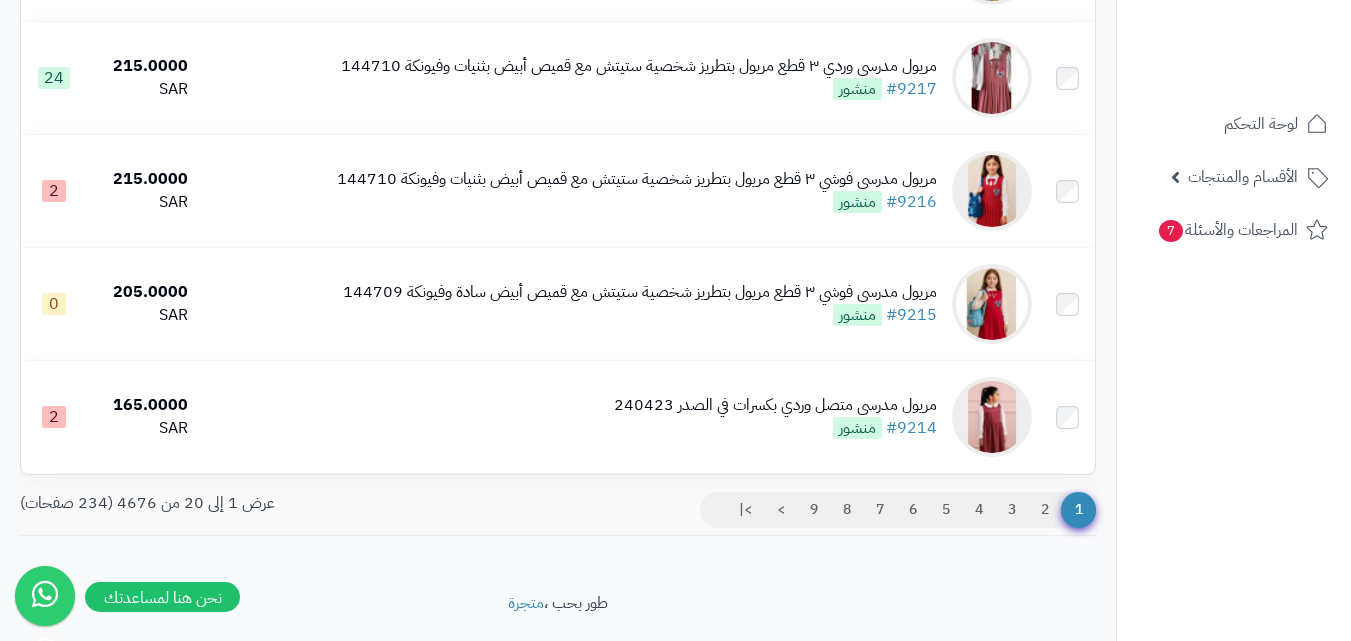 scroll, scrollTop: 2100, scrollLeft: 0, axis: vertical 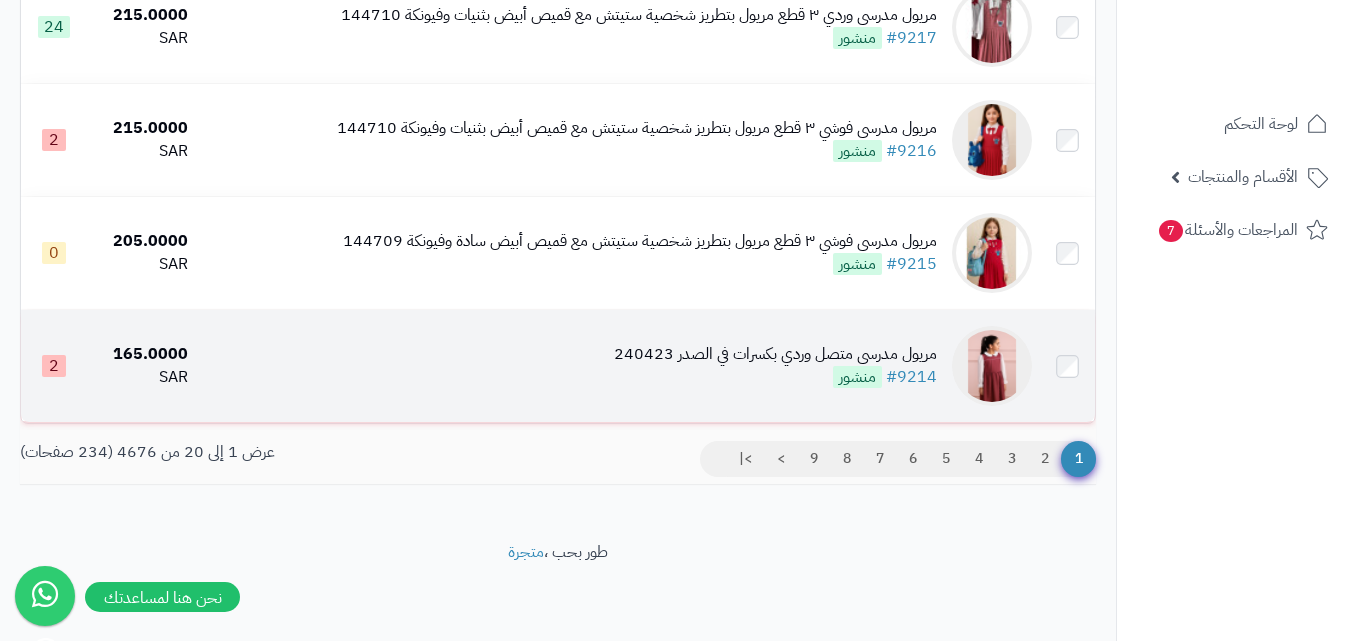 click at bounding box center (992, 366) 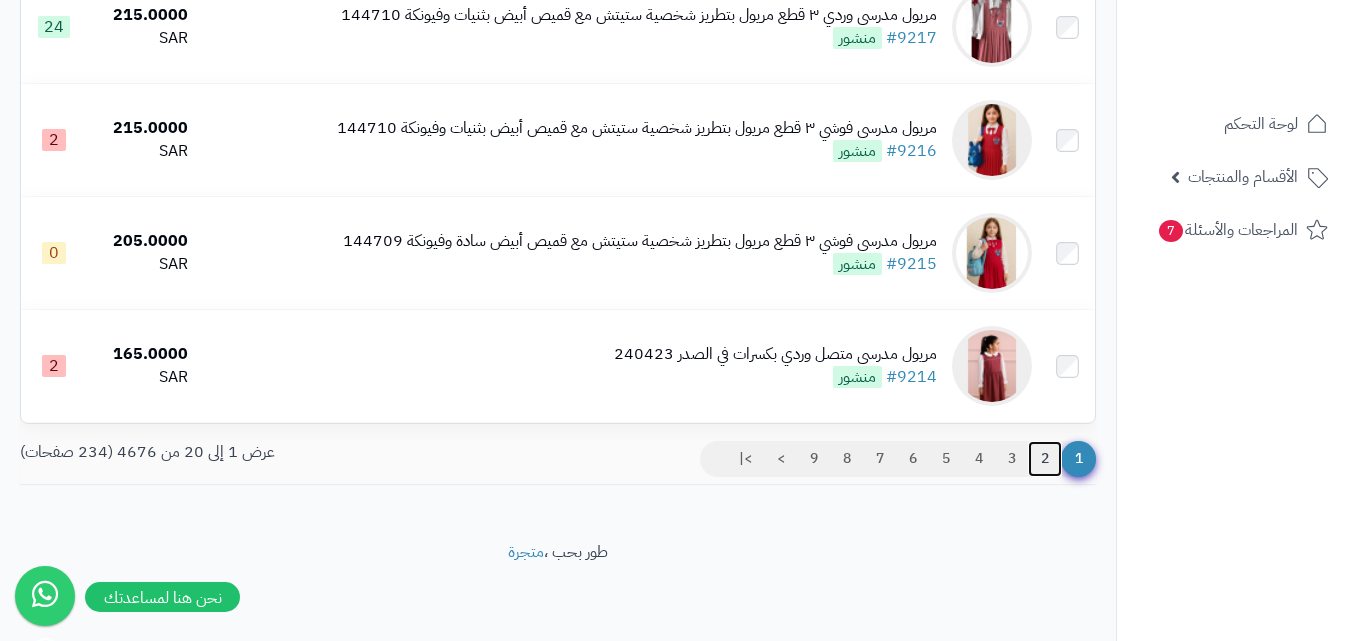 click on "2" at bounding box center (1045, 459) 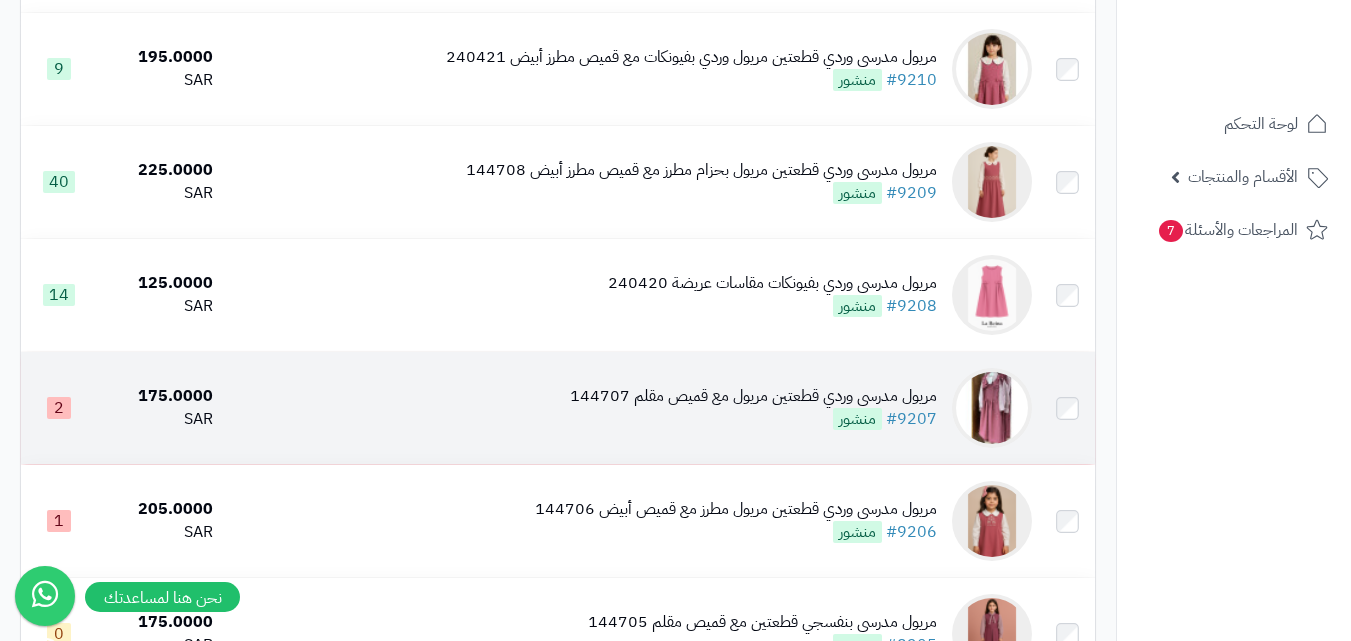 scroll, scrollTop: 600, scrollLeft: 0, axis: vertical 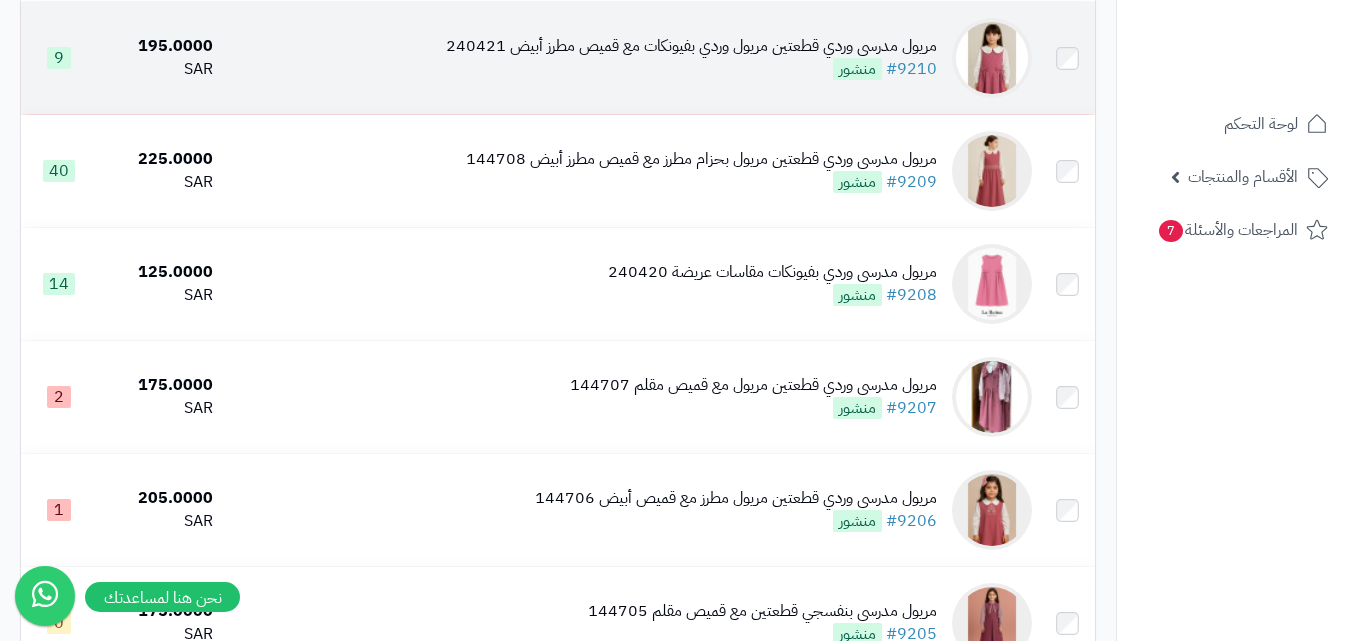 click at bounding box center (992, 58) 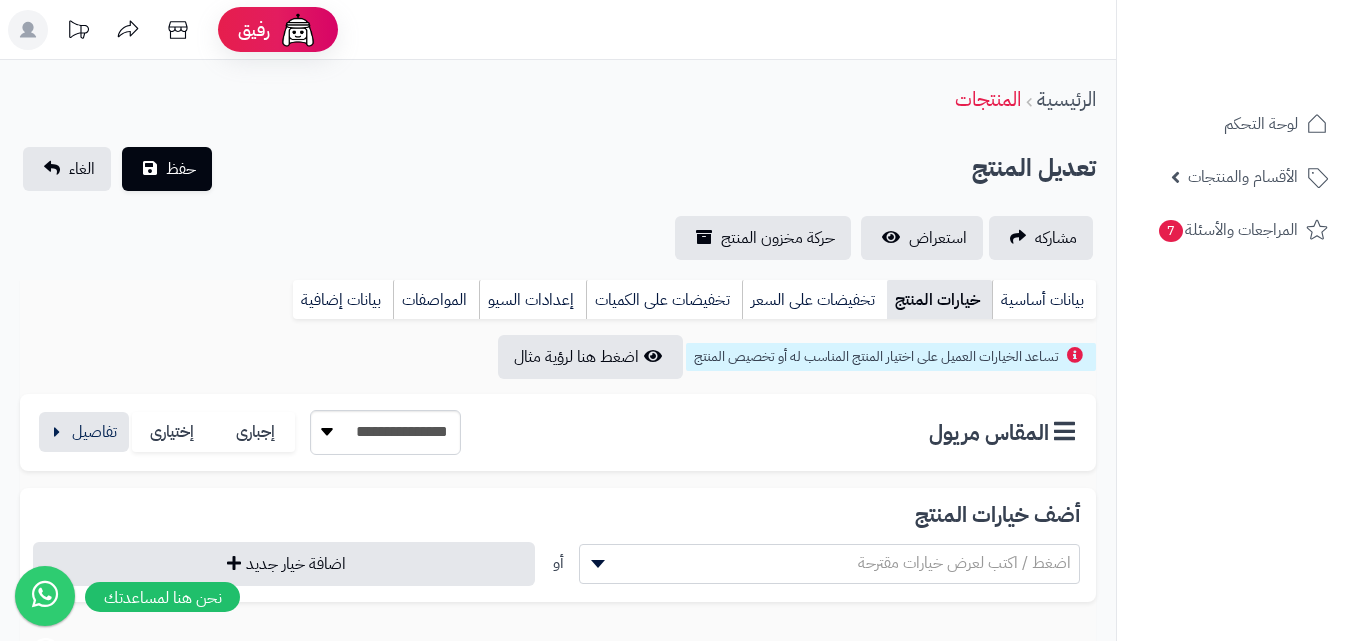 scroll, scrollTop: 0, scrollLeft: 0, axis: both 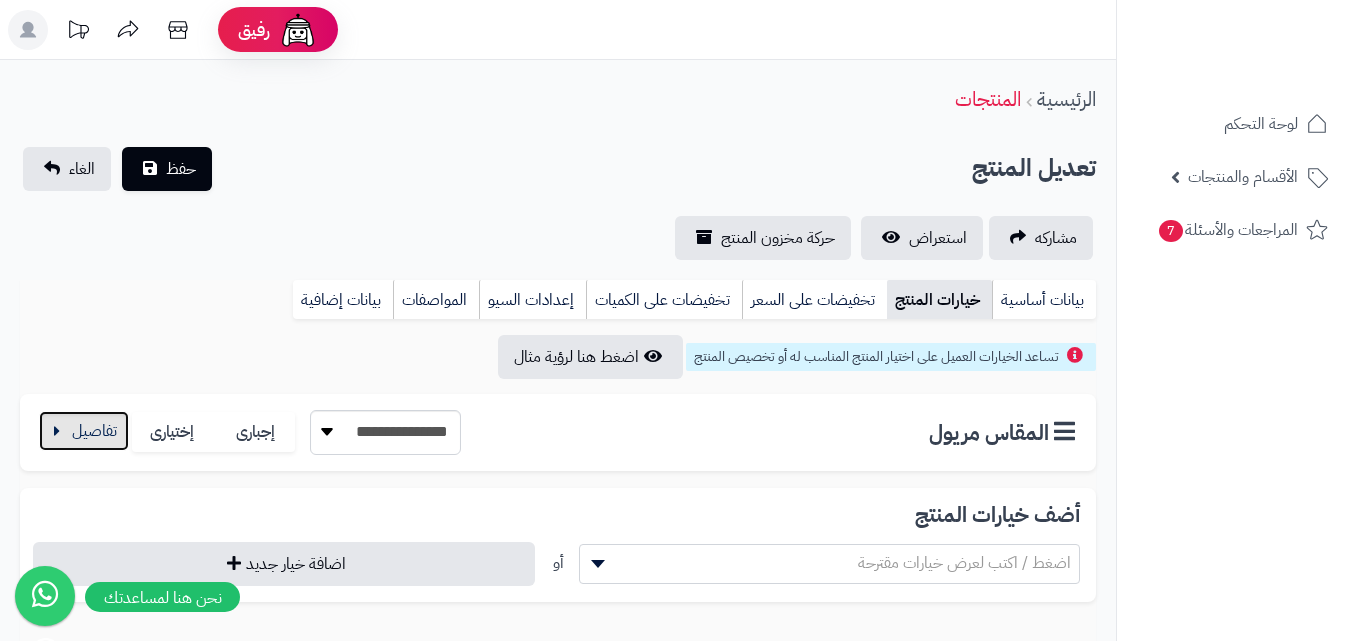 click at bounding box center [84, 431] 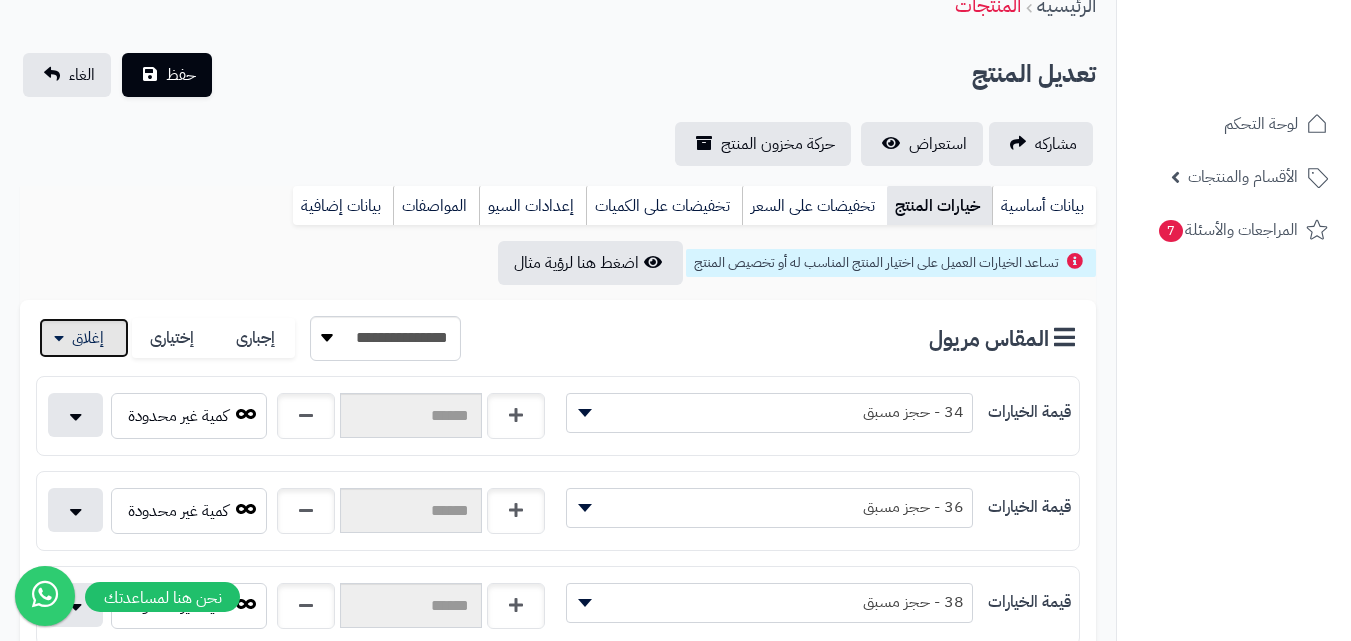 scroll, scrollTop: 0, scrollLeft: 0, axis: both 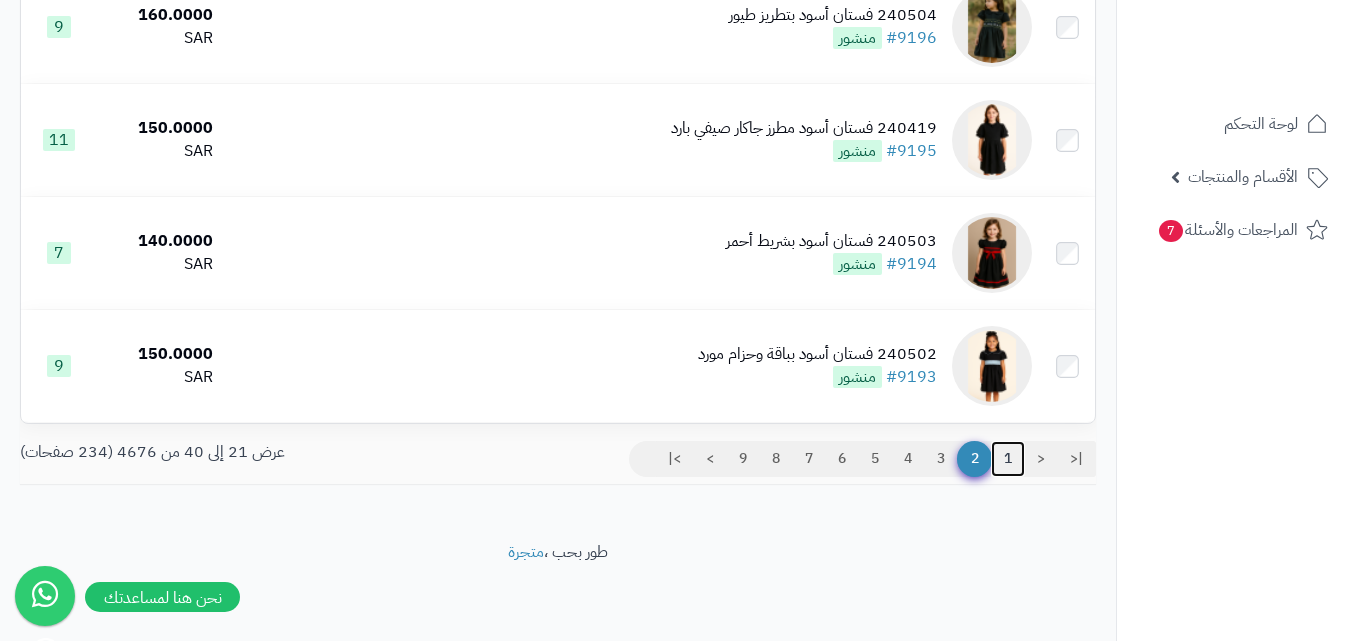 click on "1" at bounding box center (1008, 459) 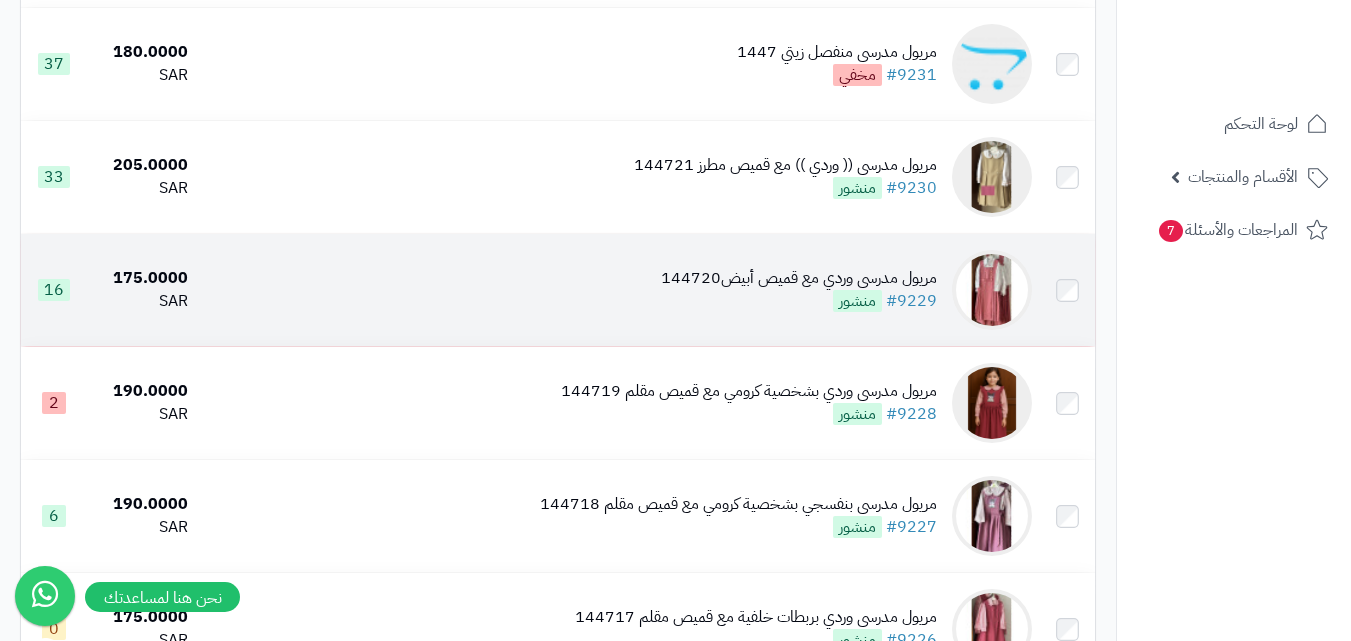 scroll, scrollTop: 600, scrollLeft: 0, axis: vertical 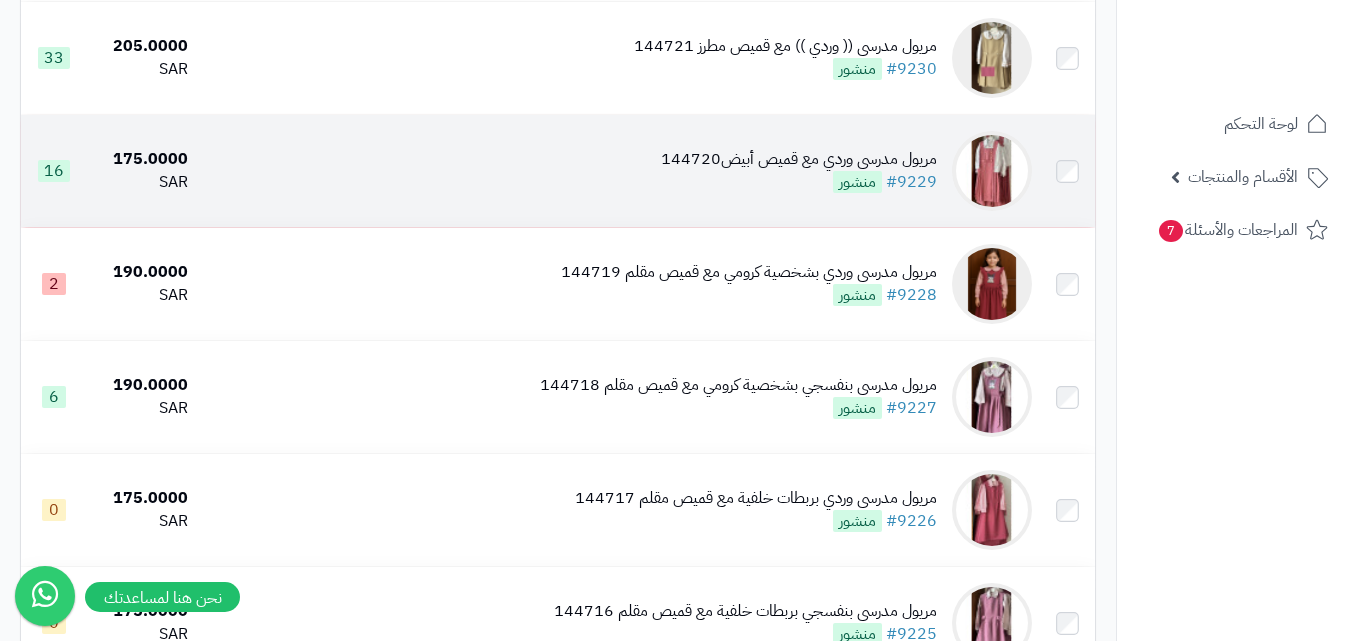 click at bounding box center [992, 397] 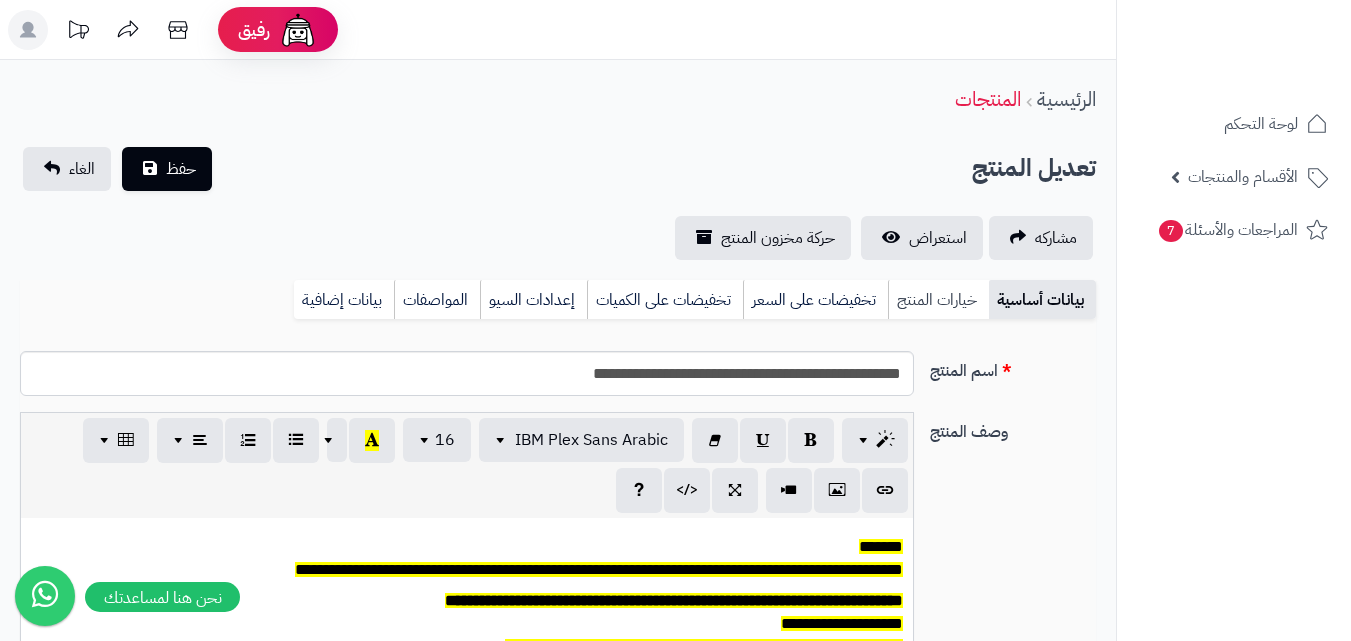 scroll, scrollTop: 0, scrollLeft: 0, axis: both 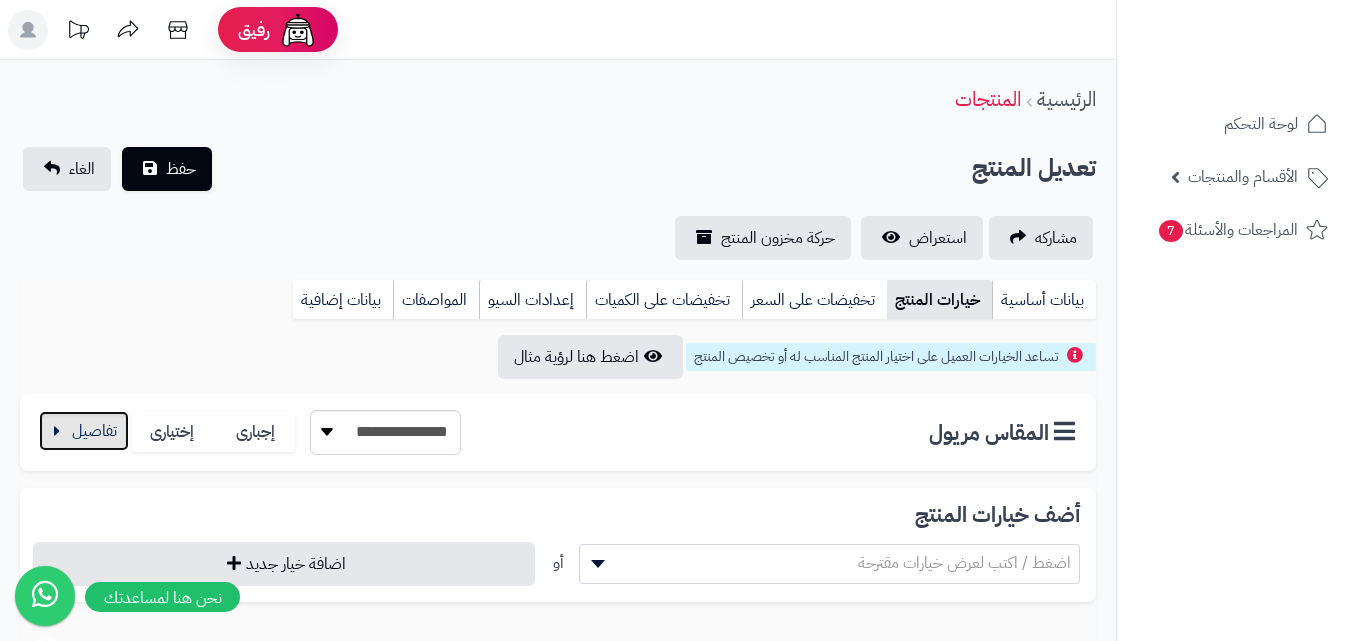 click at bounding box center [84, 431] 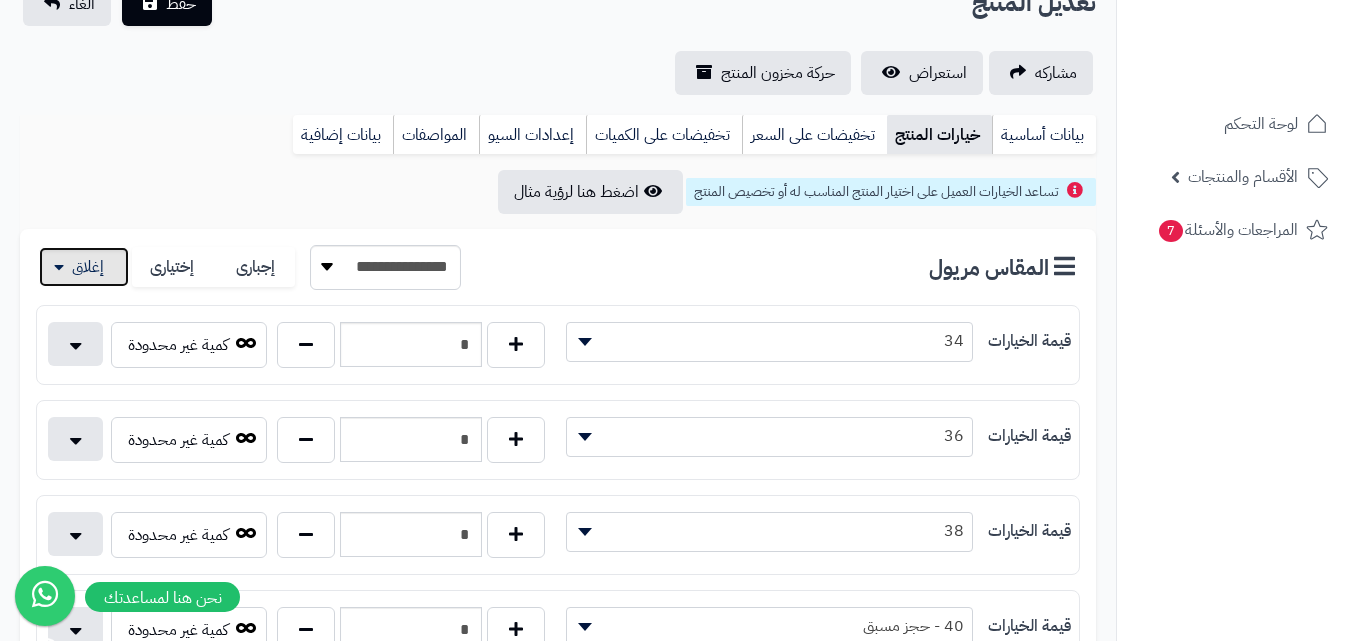scroll, scrollTop: 200, scrollLeft: 0, axis: vertical 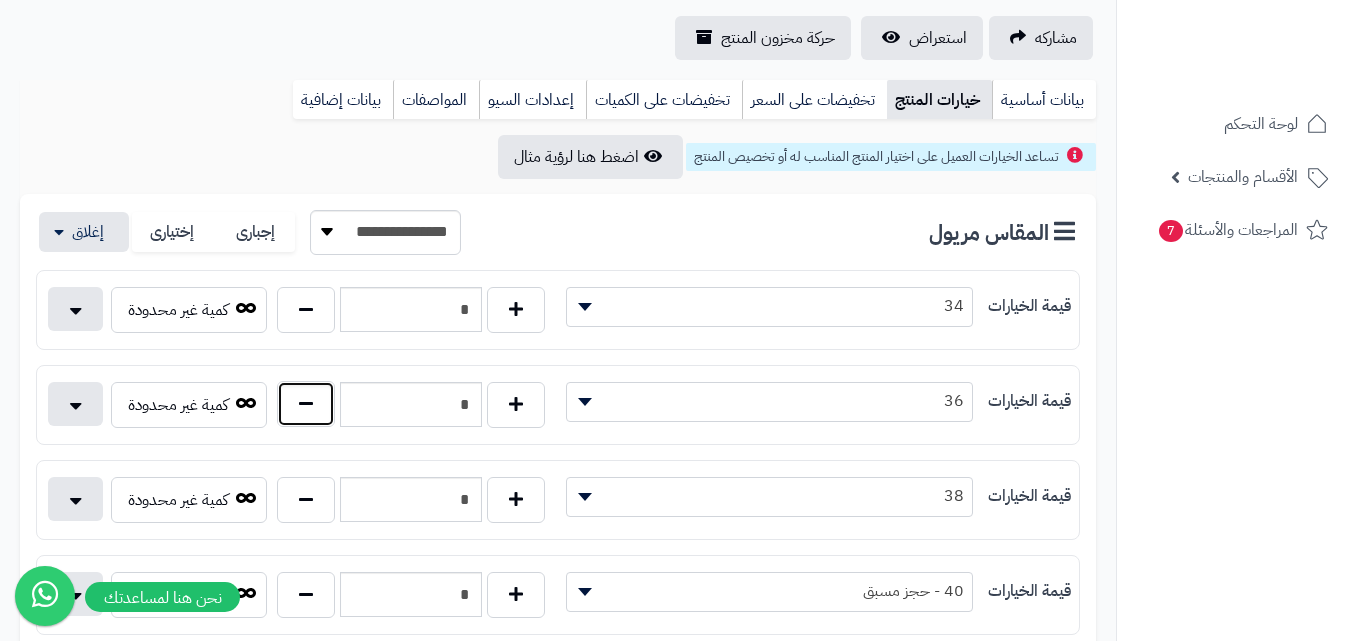 click at bounding box center [306, 404] 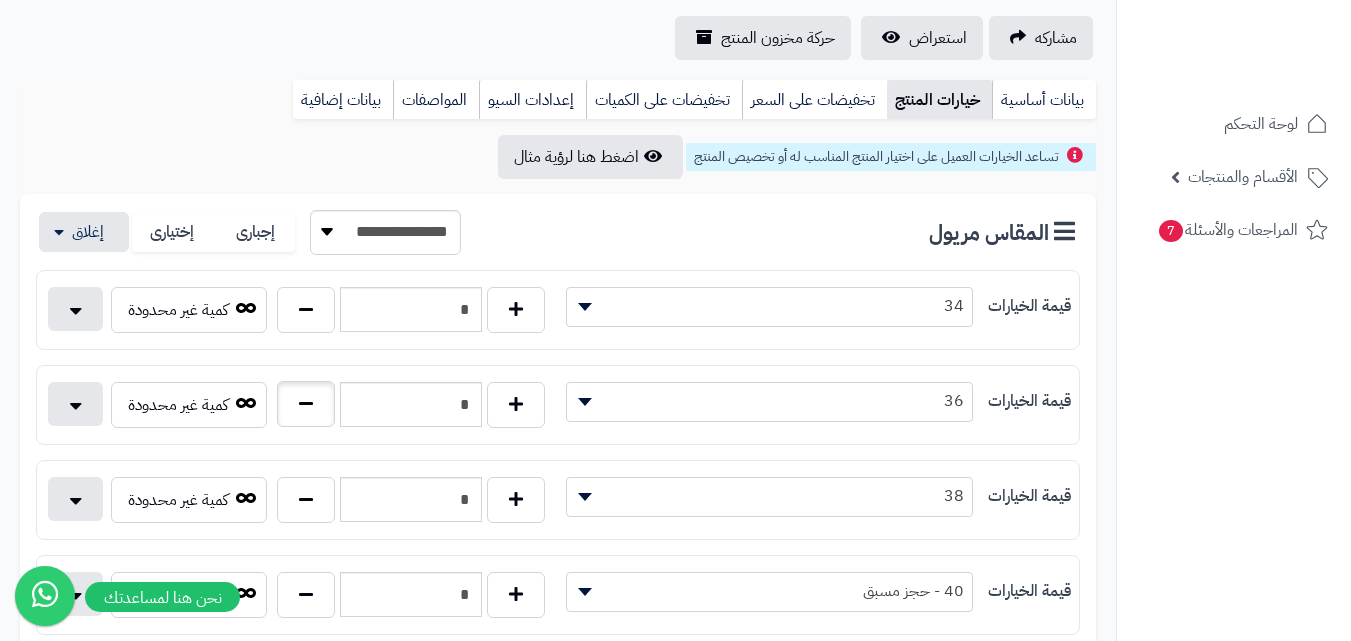 type on "*" 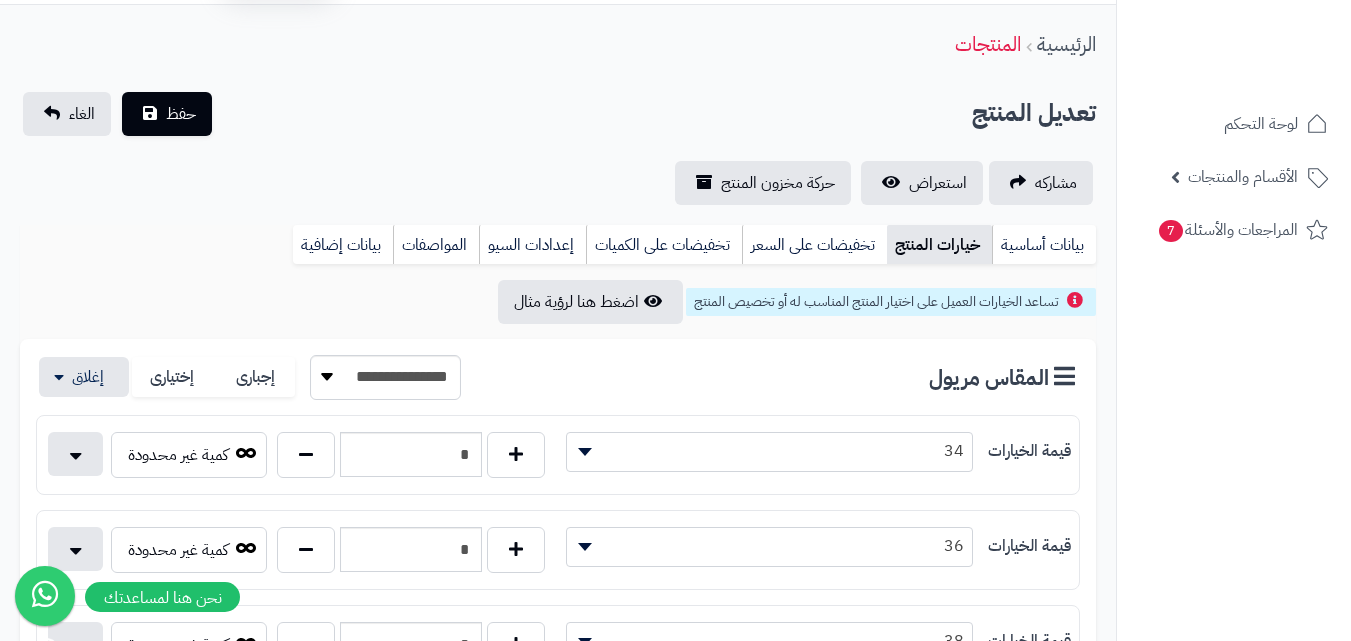 scroll, scrollTop: 0, scrollLeft: 0, axis: both 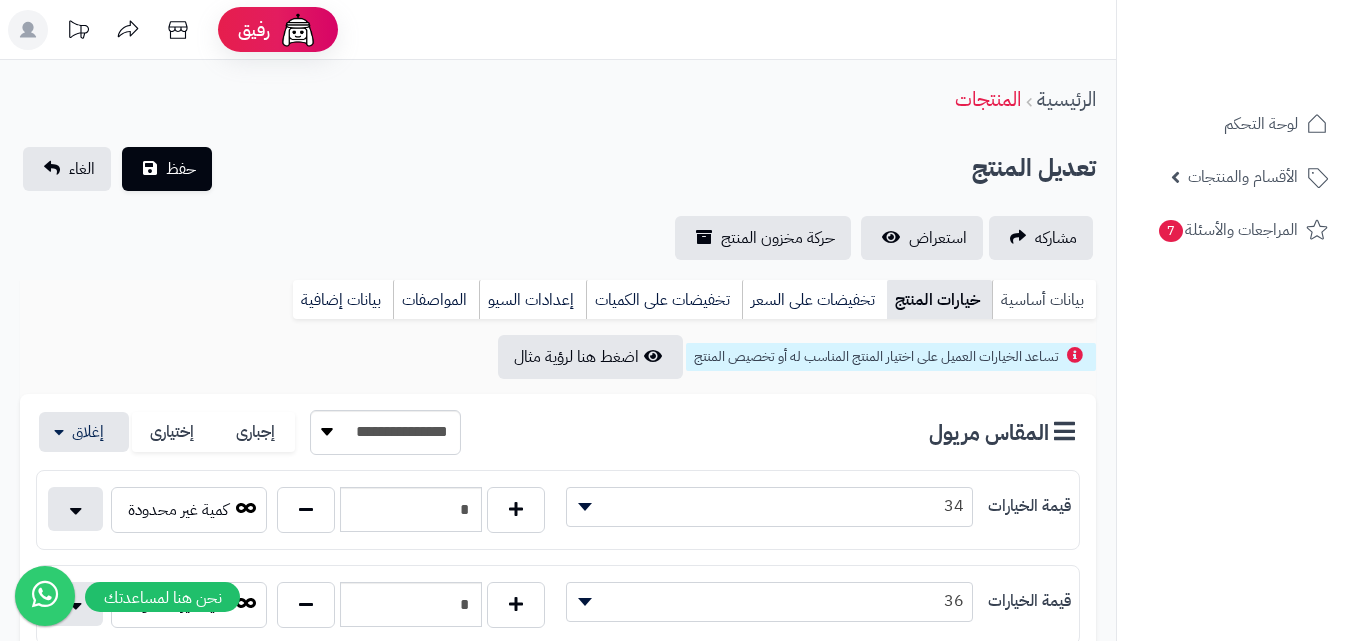 click on "بيانات أساسية" at bounding box center (1044, 300) 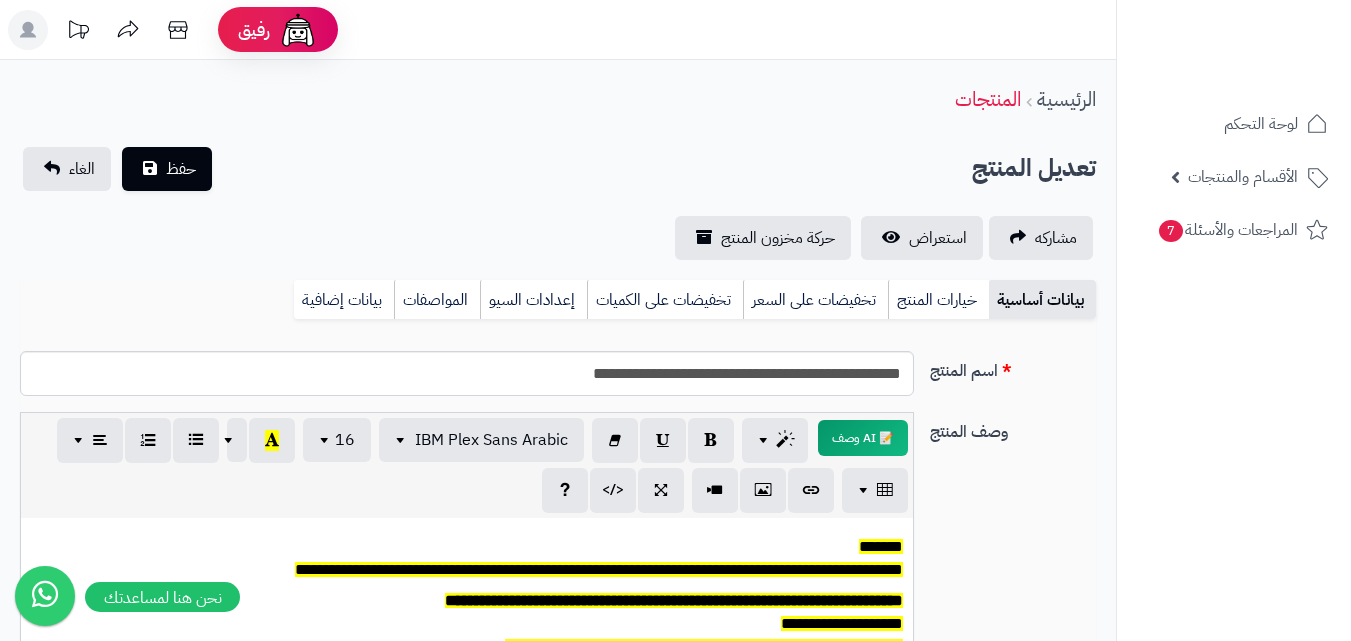 scroll, scrollTop: 0, scrollLeft: 0, axis: both 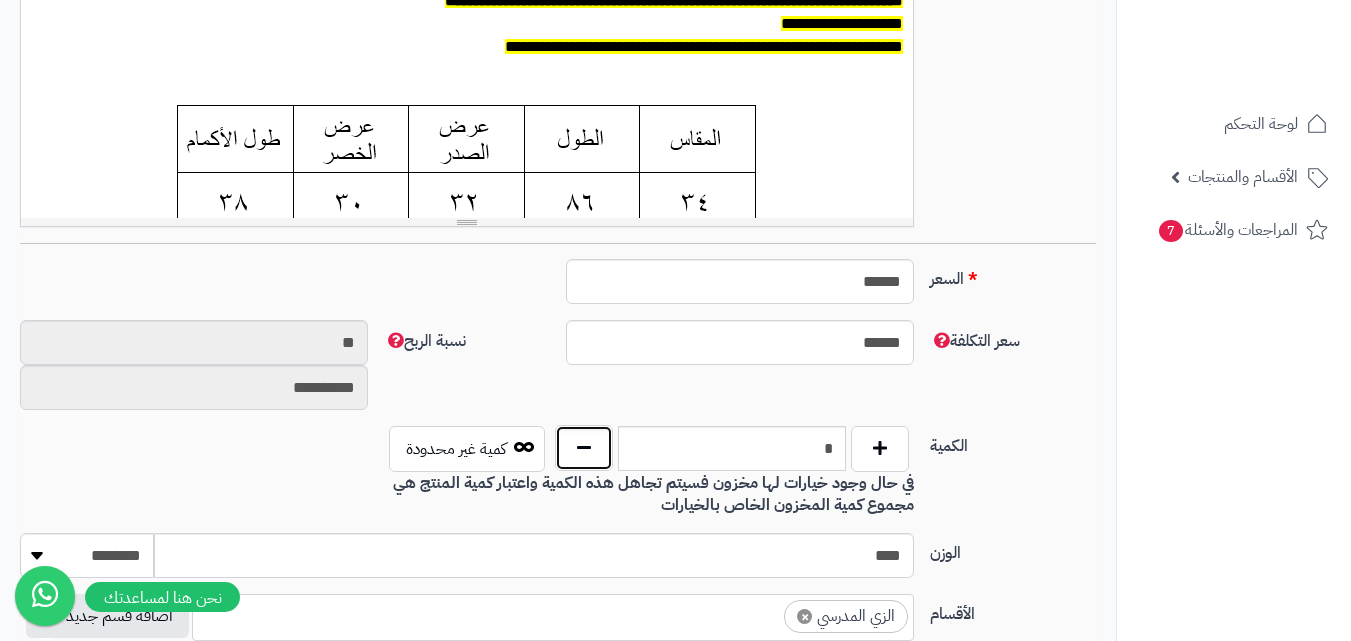 click at bounding box center [584, 448] 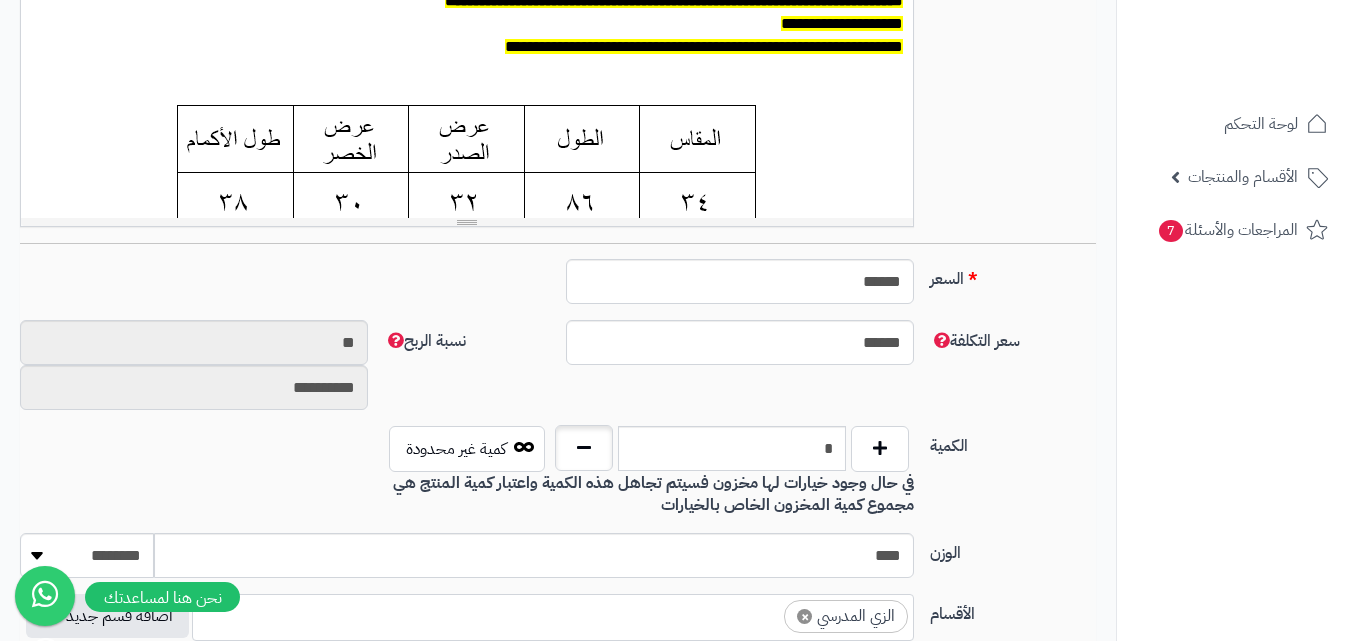 type on "*" 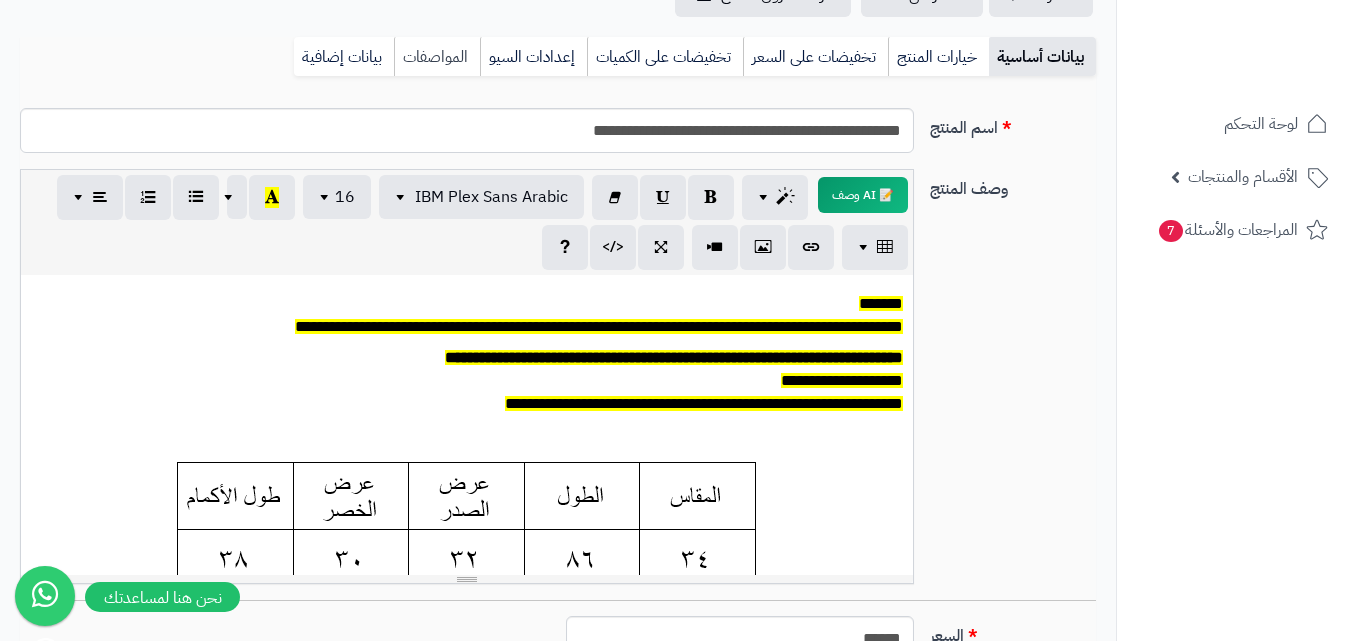scroll, scrollTop: 0, scrollLeft: 0, axis: both 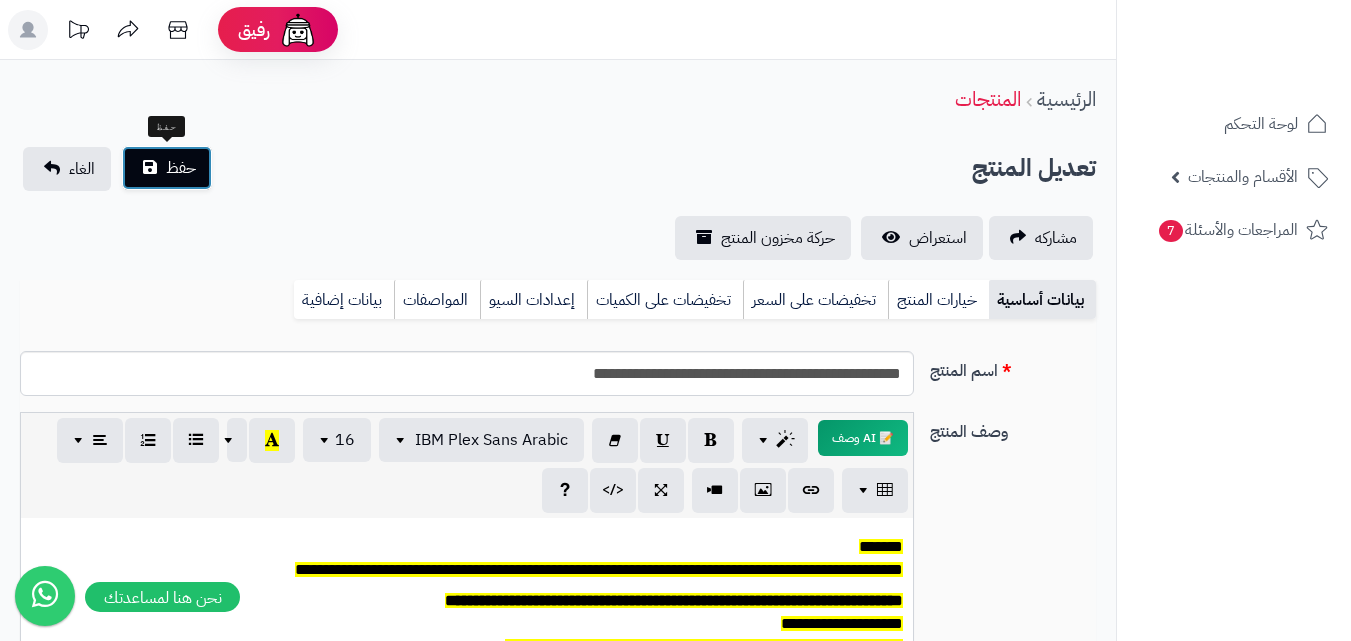 click on "حفظ" at bounding box center (181, 168) 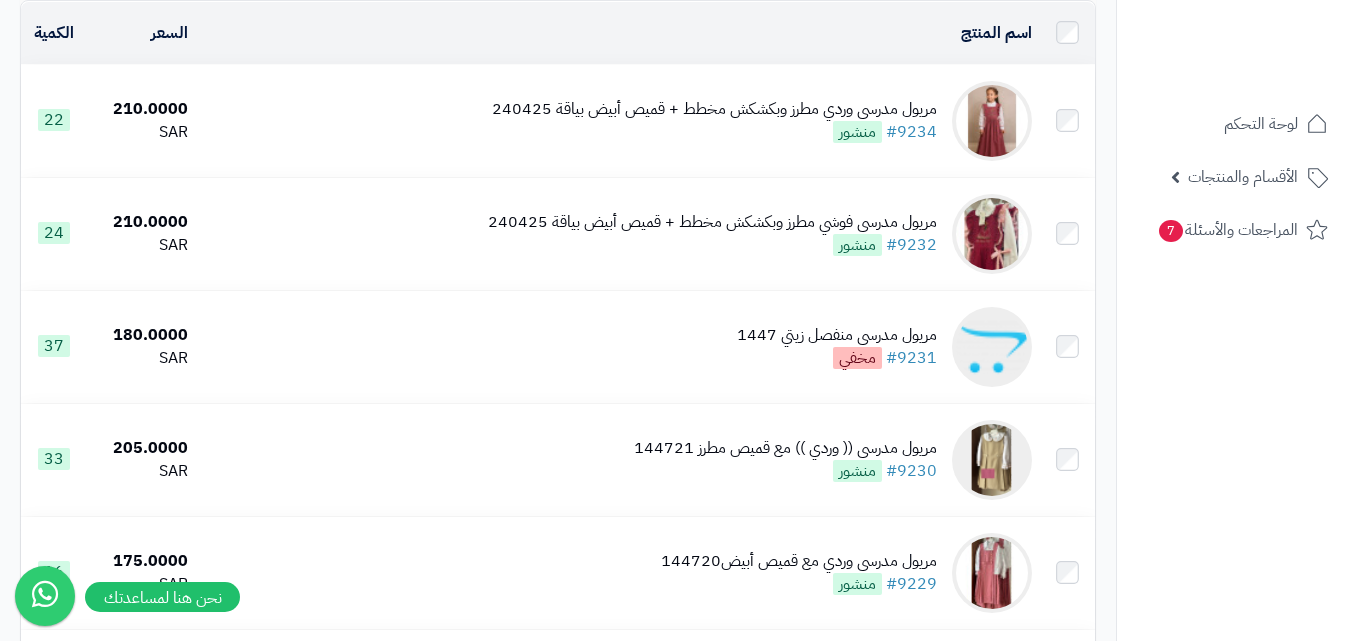 scroll, scrollTop: 300, scrollLeft: 0, axis: vertical 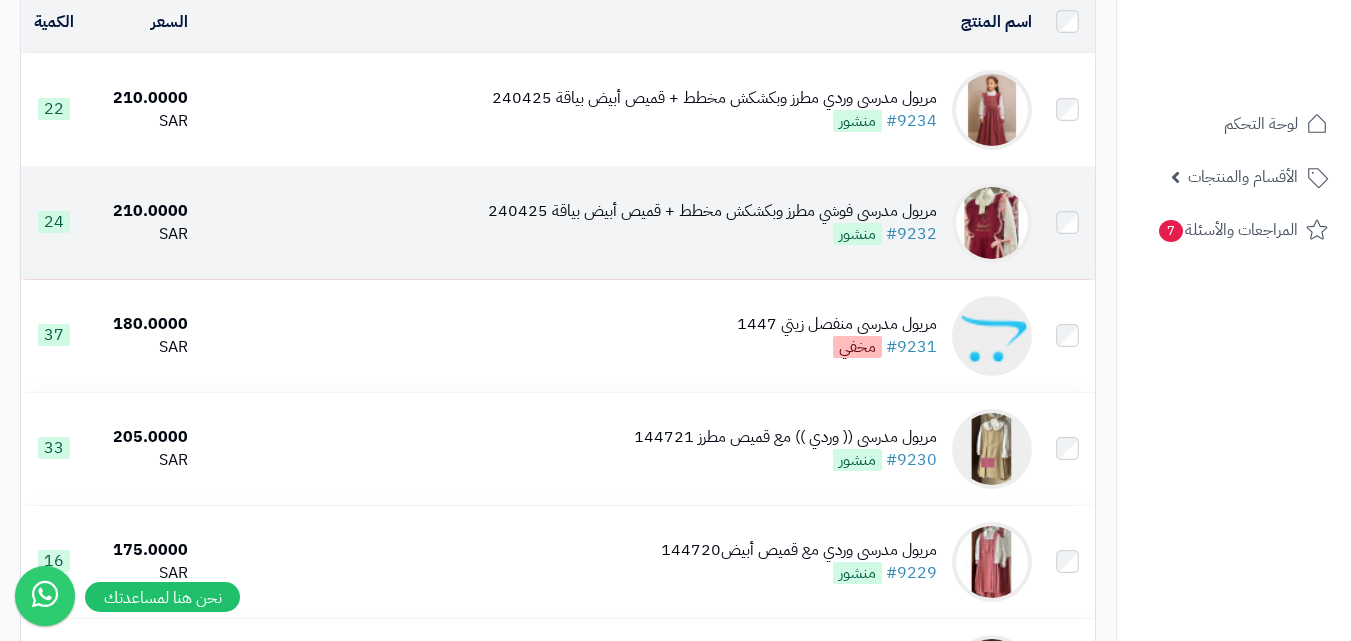 click at bounding box center (992, 223) 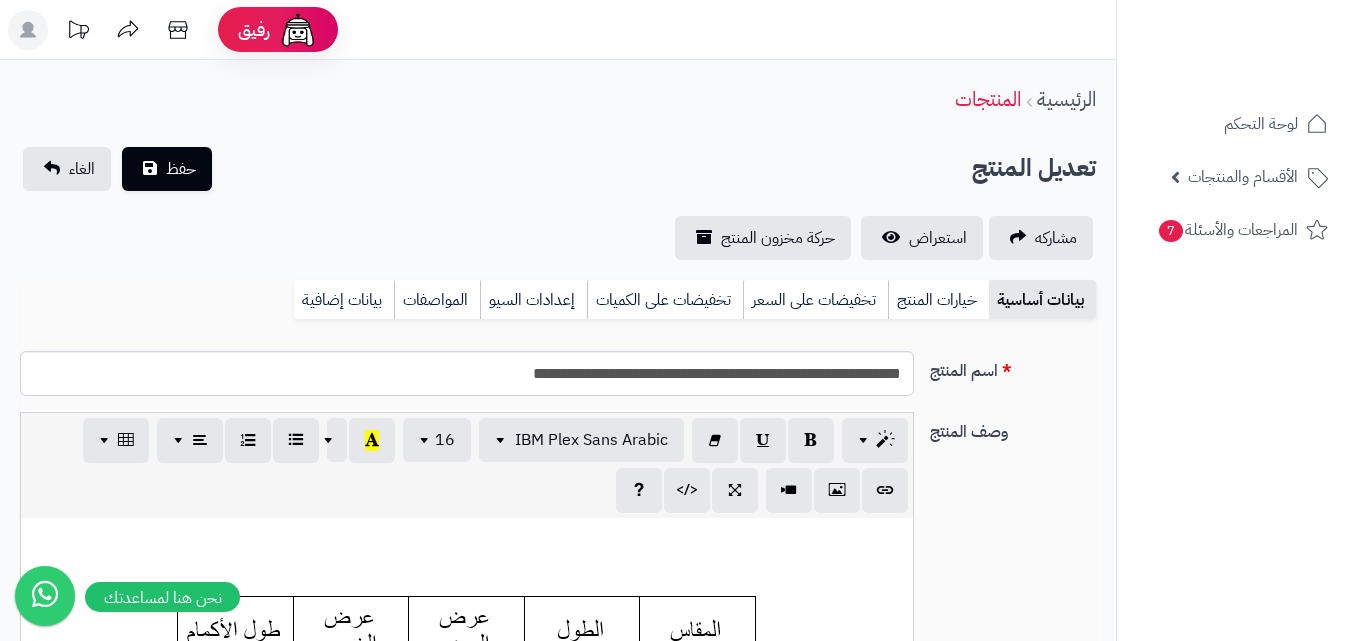 scroll, scrollTop: 0, scrollLeft: 0, axis: both 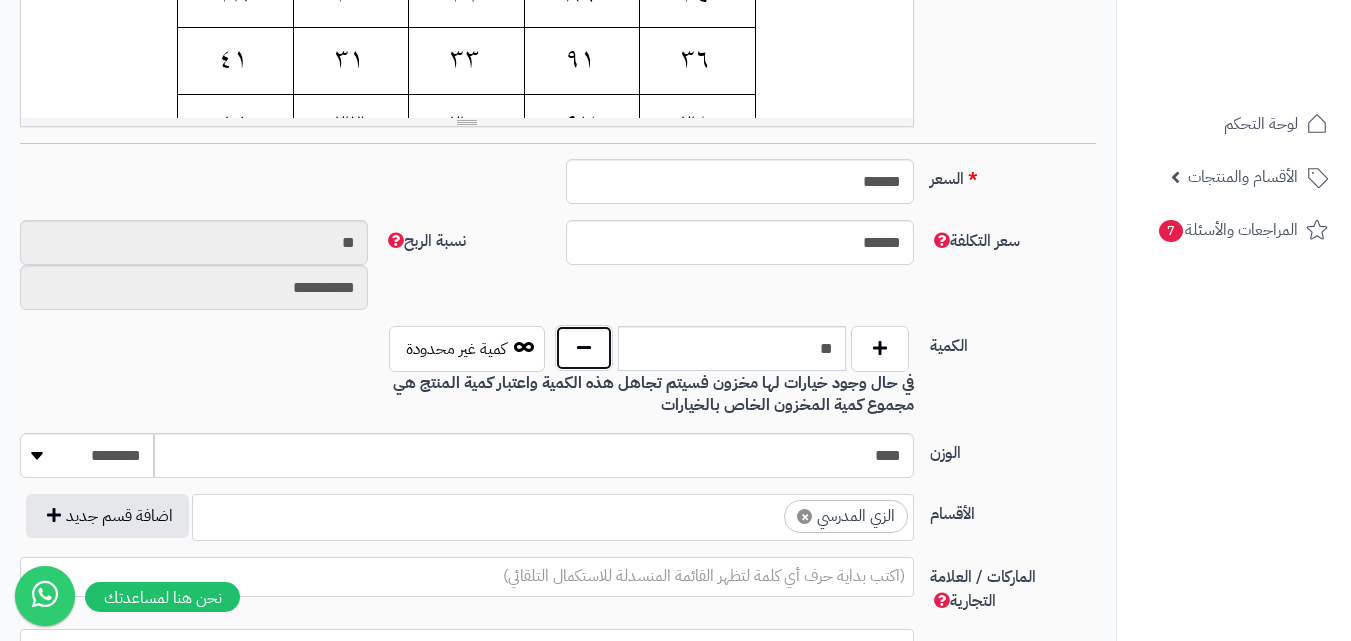 click at bounding box center (584, 348) 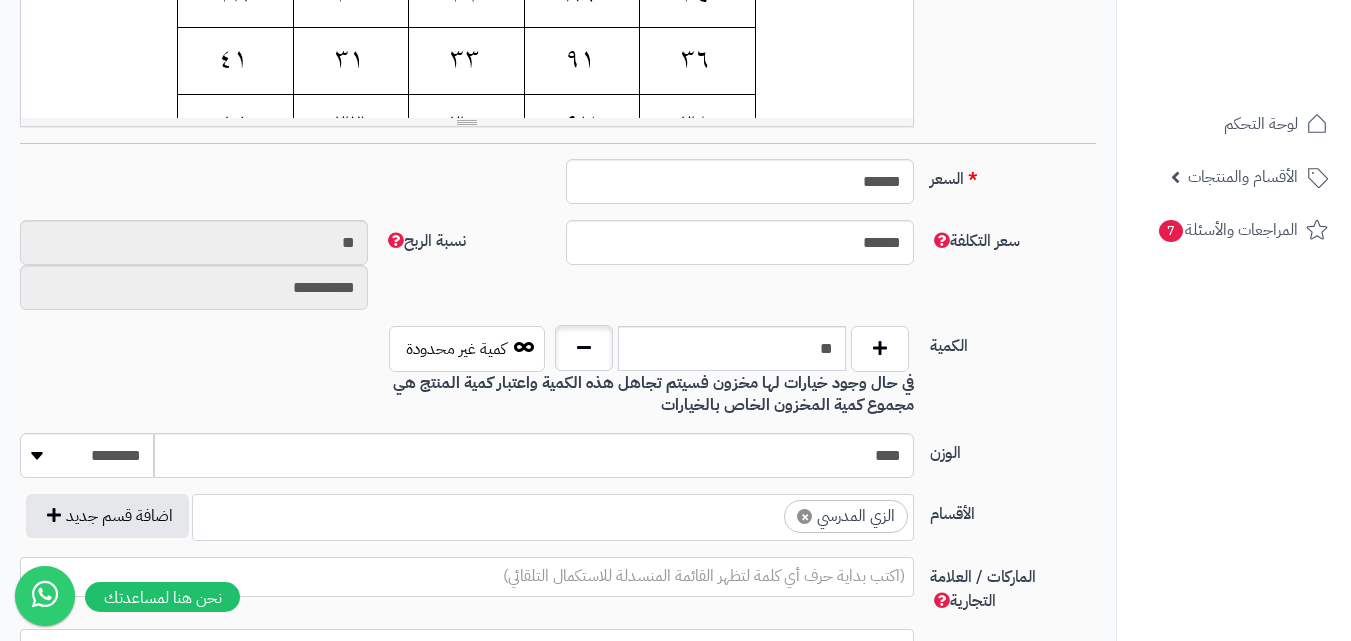 type on "**" 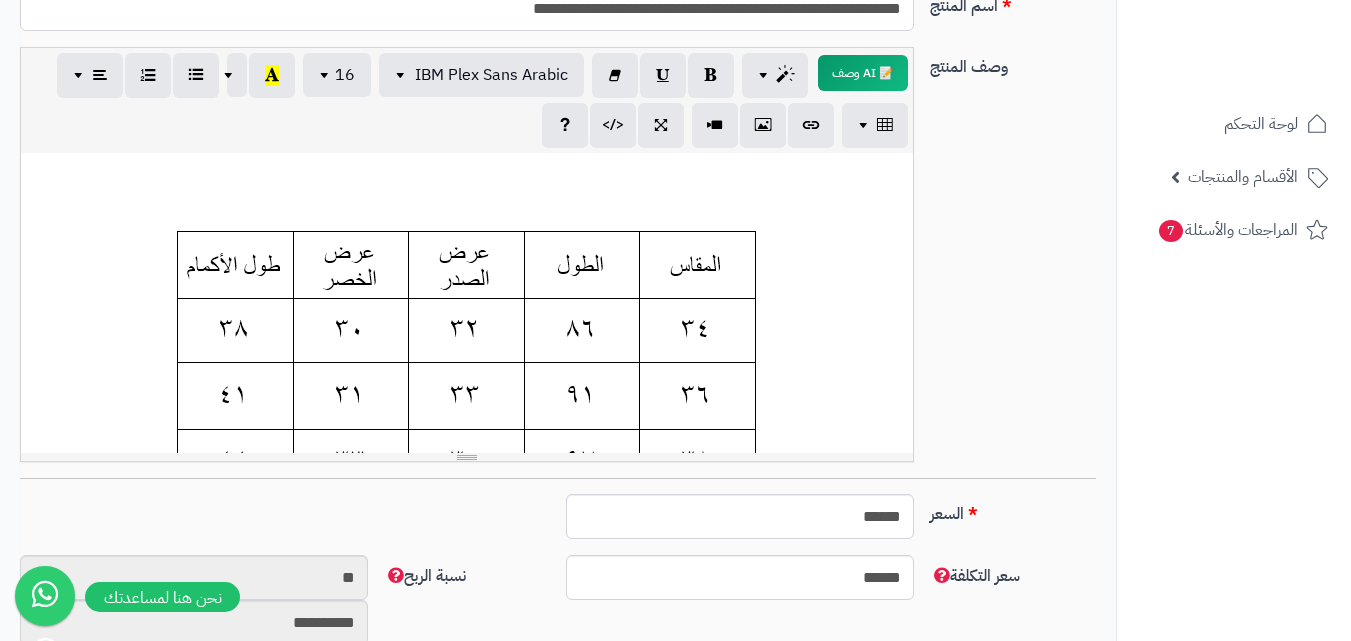scroll, scrollTop: 100, scrollLeft: 0, axis: vertical 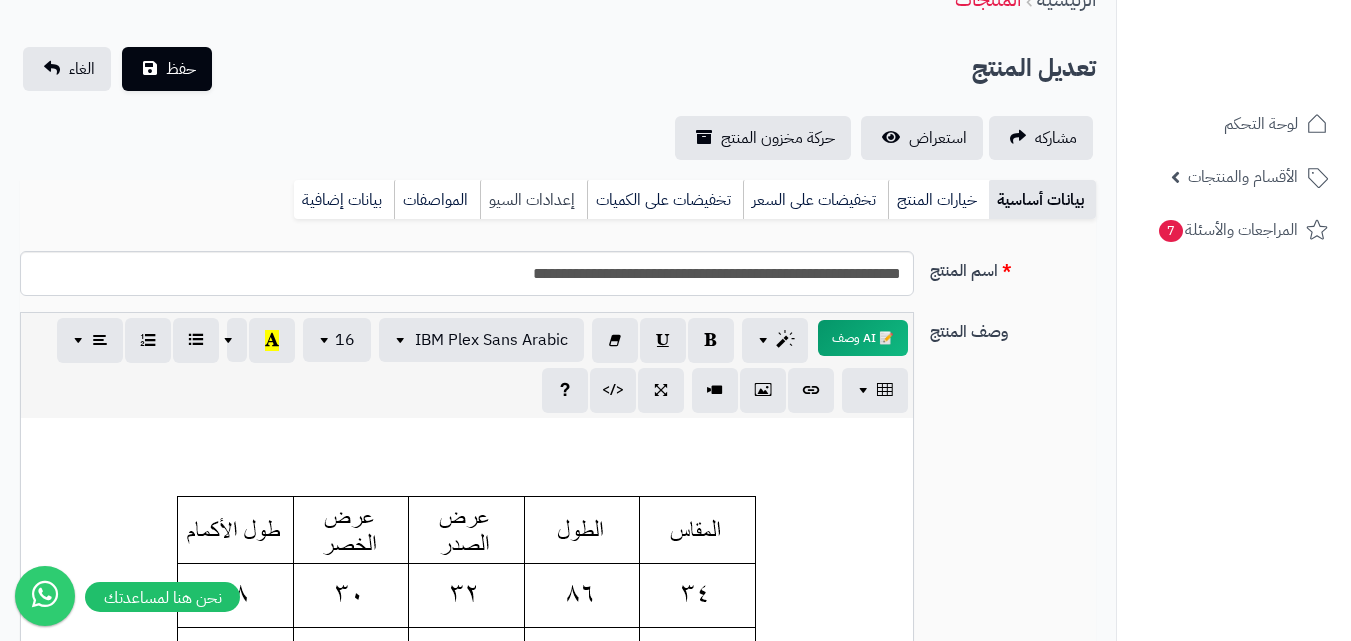 drag, startPoint x: 915, startPoint y: 200, endPoint x: 499, endPoint y: 202, distance: 416.00482 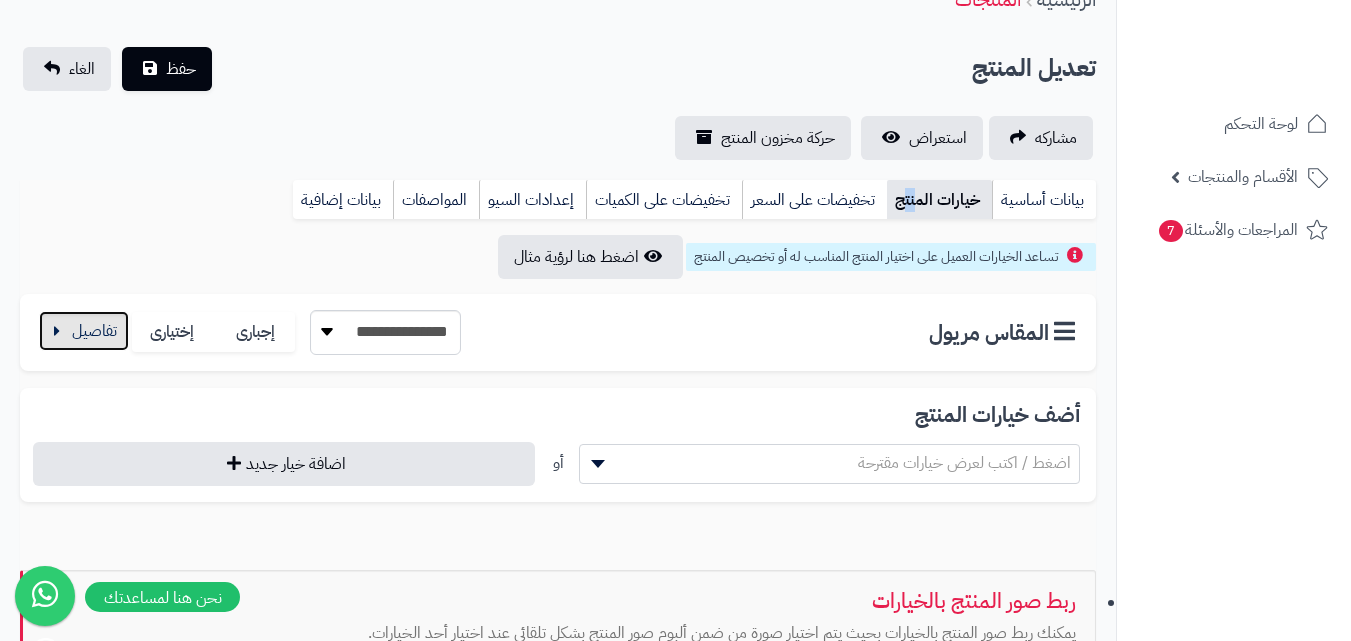 click at bounding box center [84, 331] 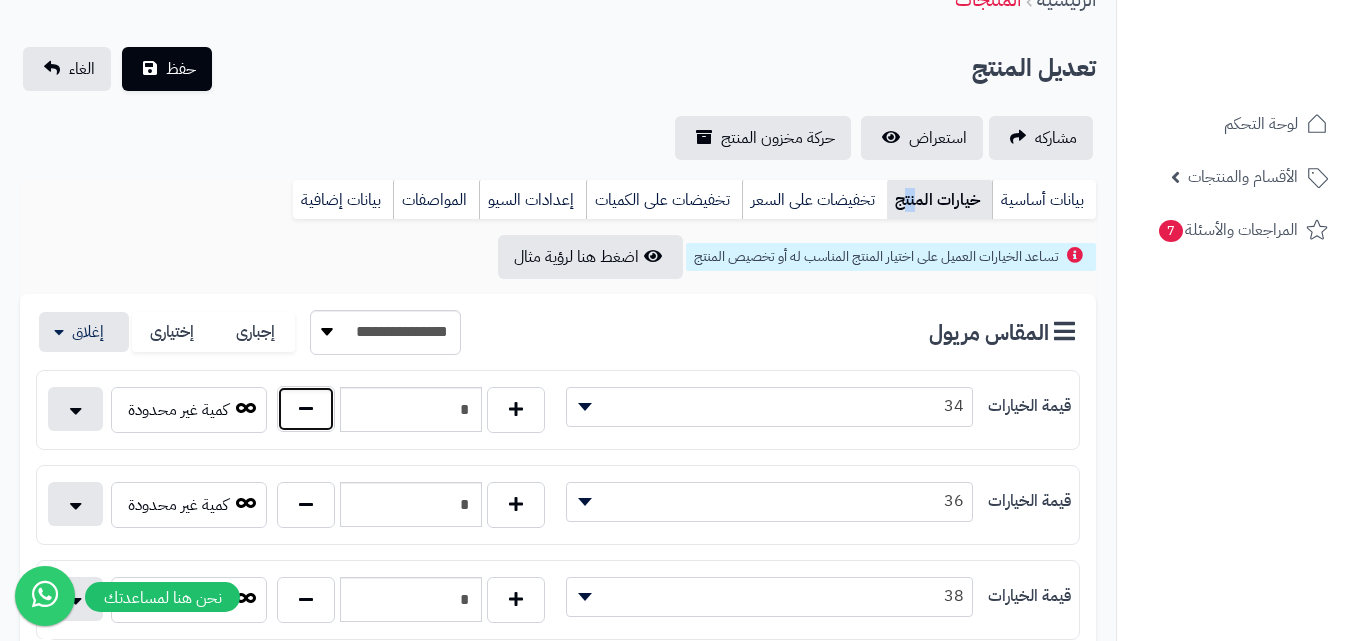 click at bounding box center [306, 409] 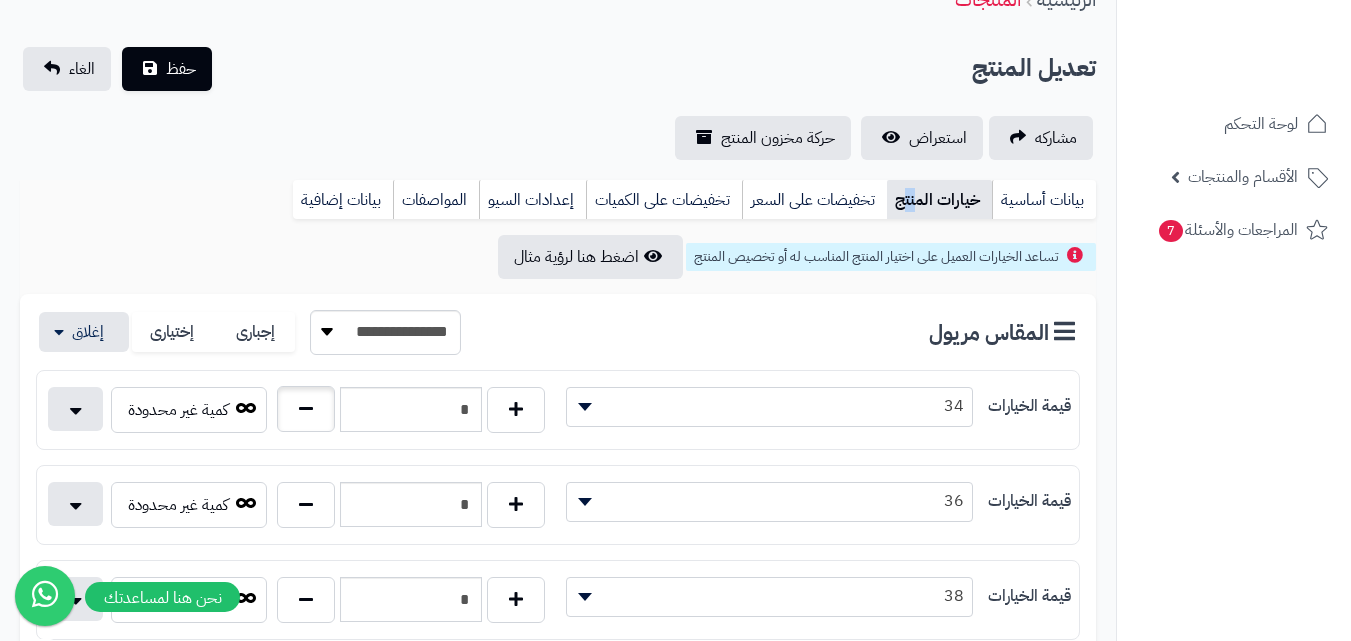 type on "*" 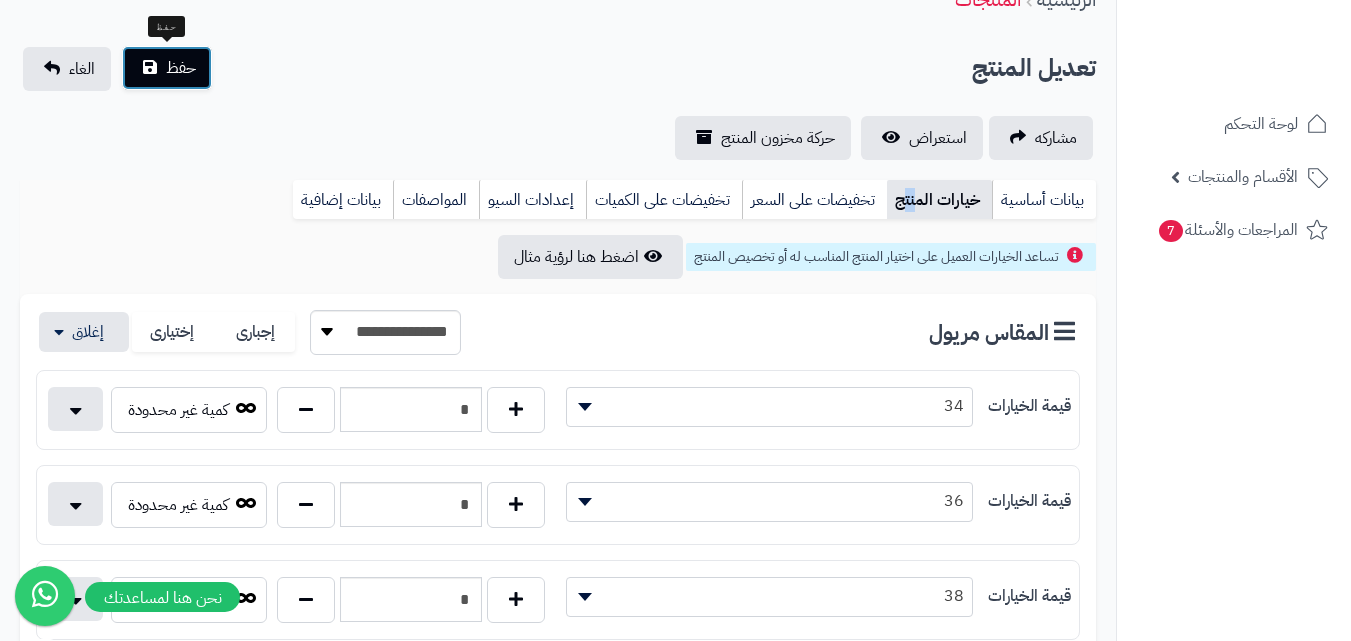 click on "حفظ" at bounding box center [181, 68] 